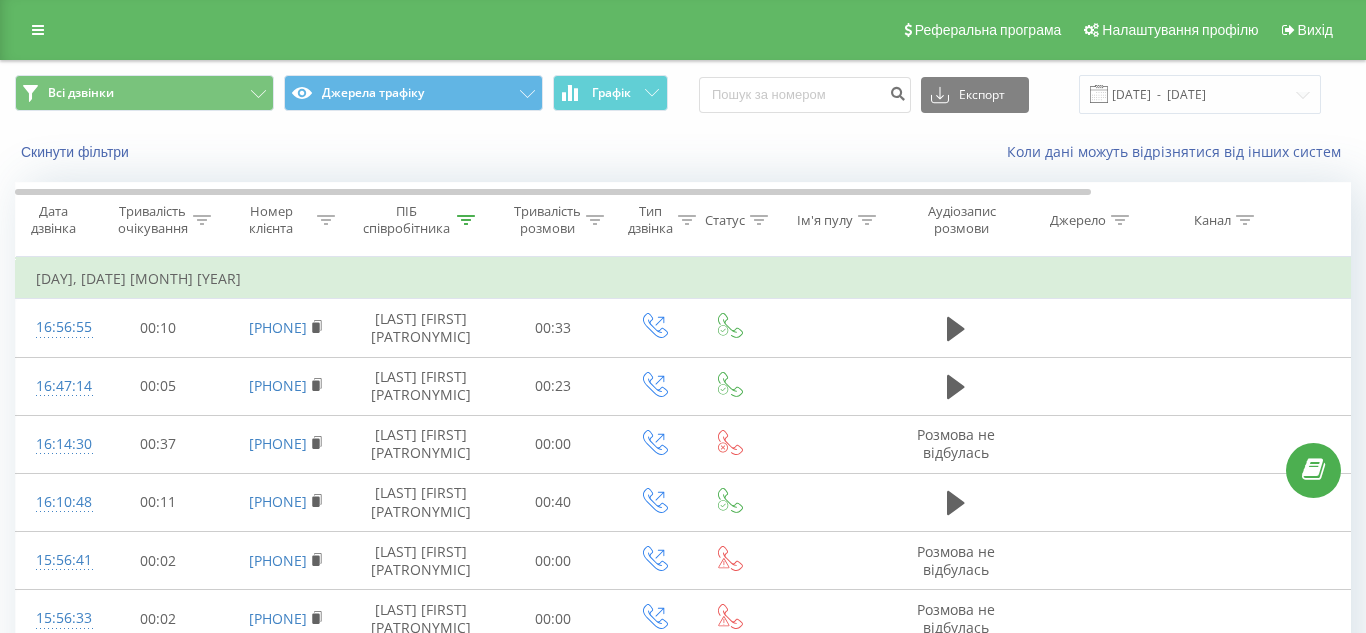 click on "Всі дзвінки Джерела трафіку Графік Експорт .csv .xls .xlsx 20.11.2024  -  20.11.2024 Скинути фільтри Коли дані можуть відрізнятися вiд інших систем" at bounding box center [683, 118] 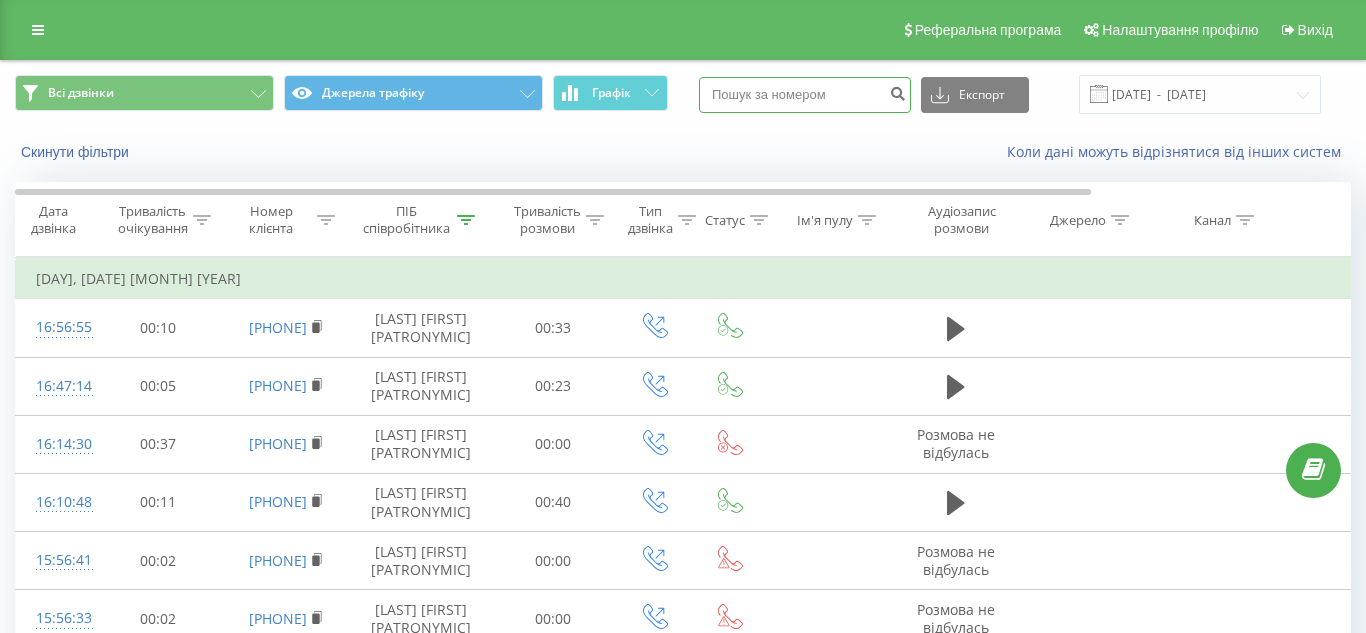 click at bounding box center (805, 95) 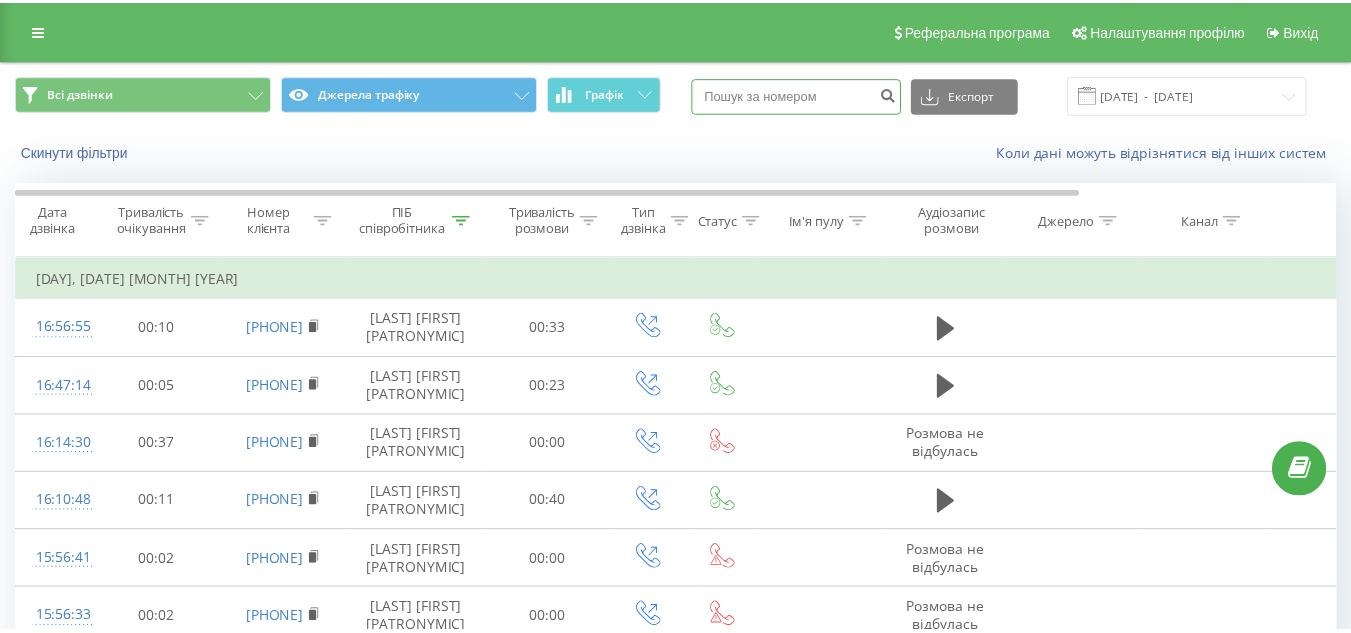 scroll, scrollTop: 0, scrollLeft: 0, axis: both 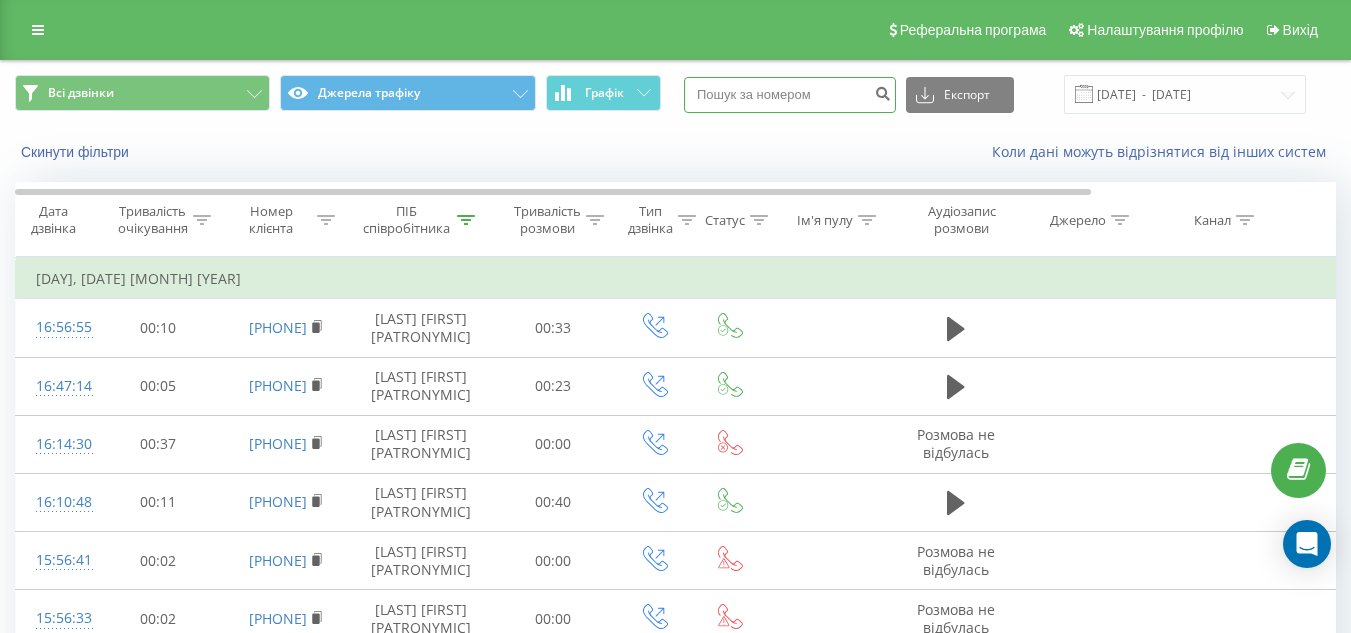 paste on "0672116573" 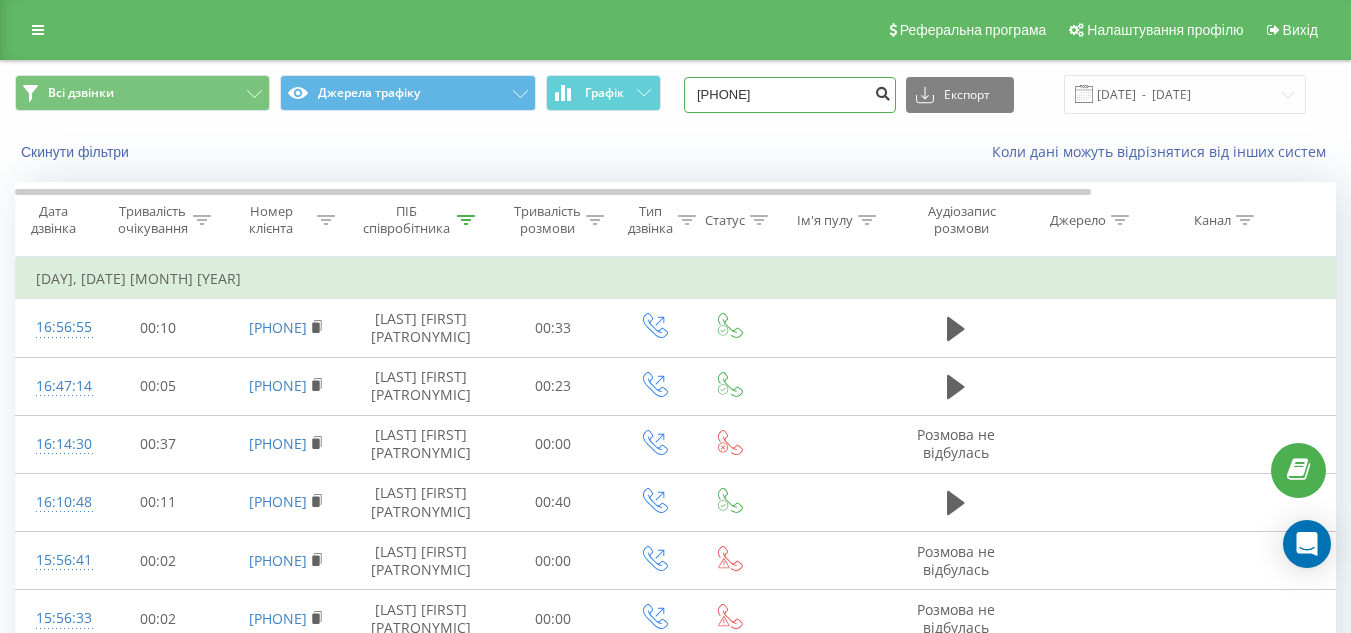 type on "0672116573" 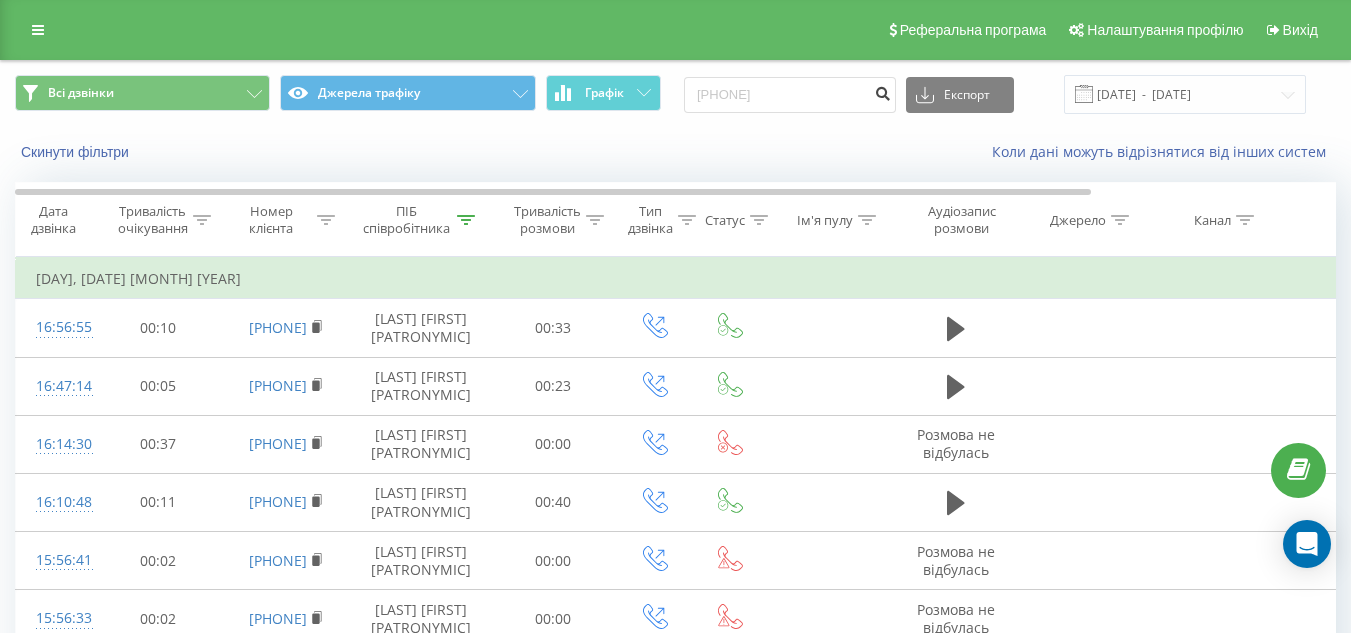 click at bounding box center [882, 95] 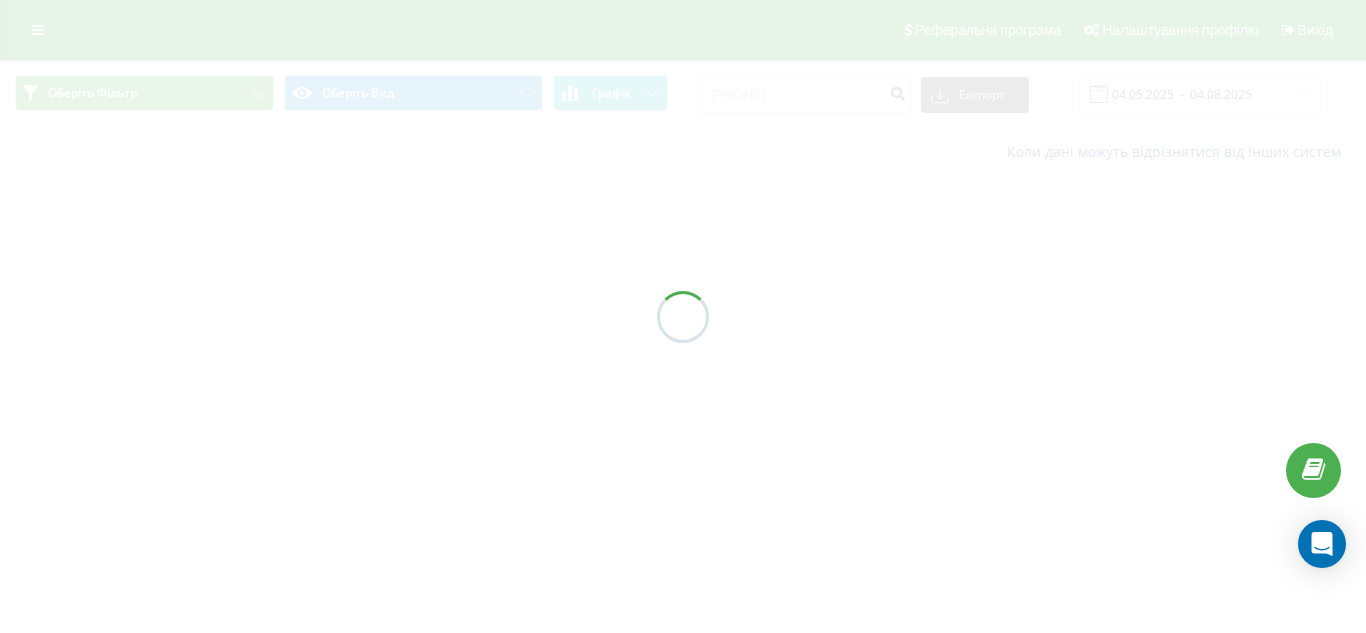 scroll, scrollTop: 0, scrollLeft: 0, axis: both 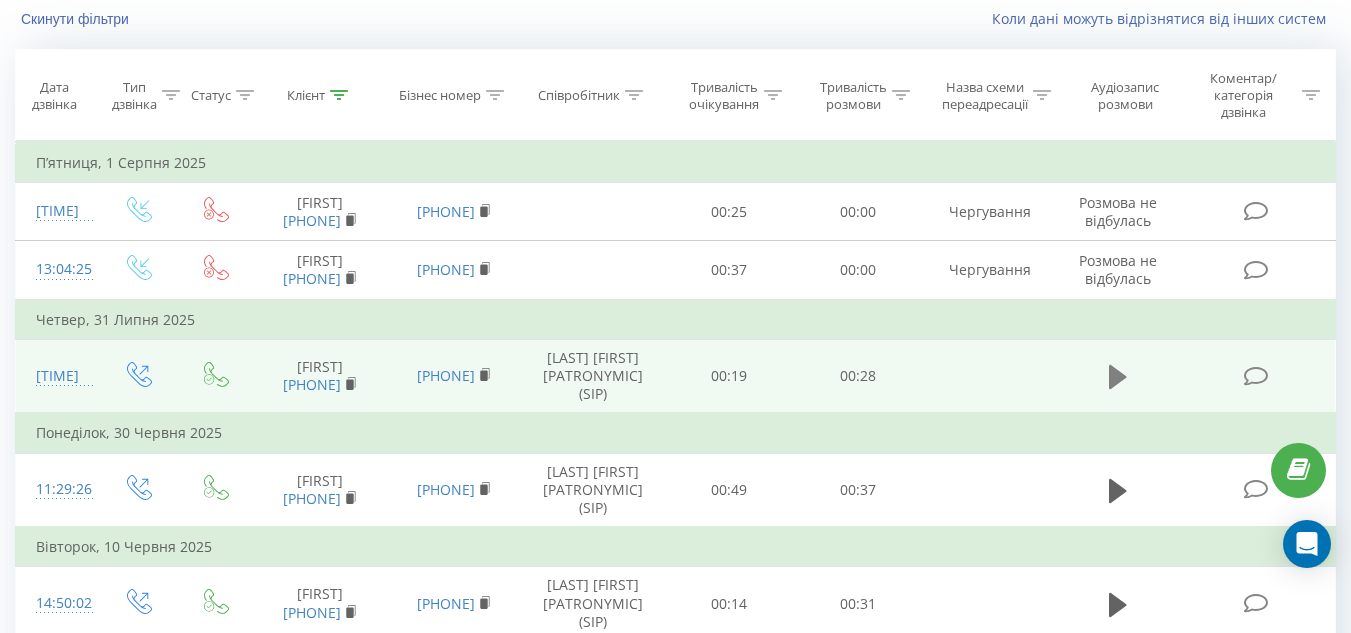 click 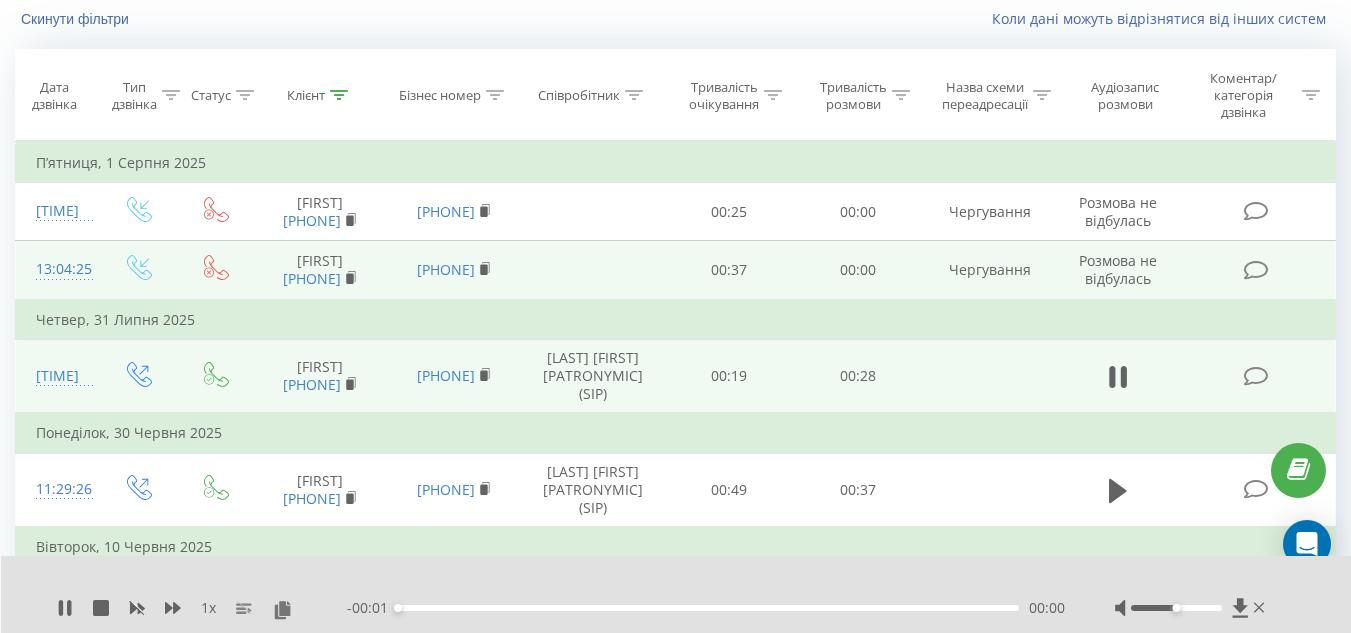 scroll, scrollTop: 74, scrollLeft: 0, axis: vertical 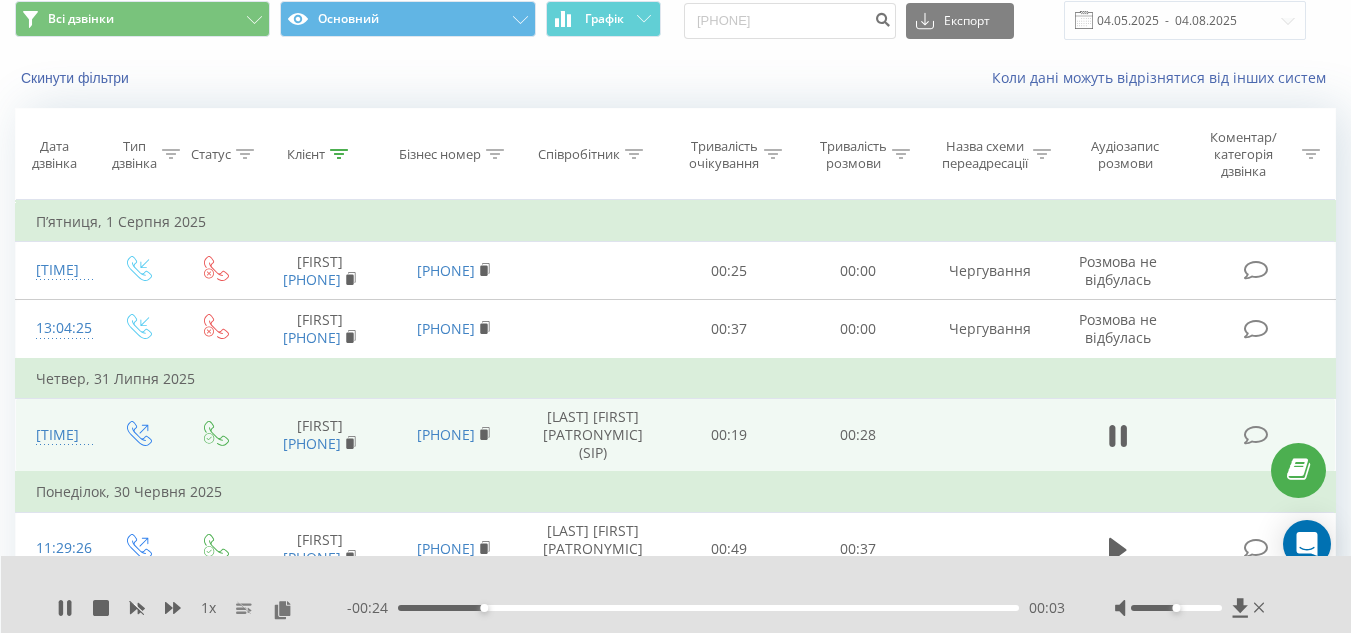 click on "- 00:24 00:03   00:03" at bounding box center (706, 608) 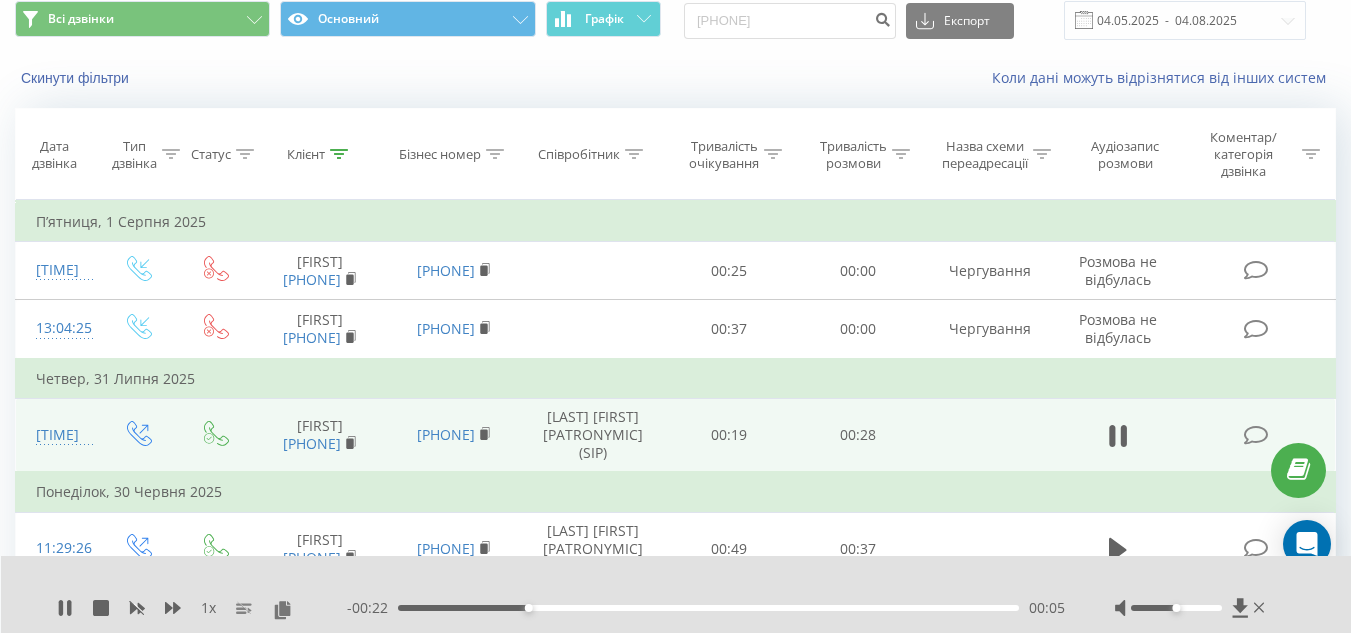 click on "1 x  - 00:22 00:05   00:05" at bounding box center [676, 594] 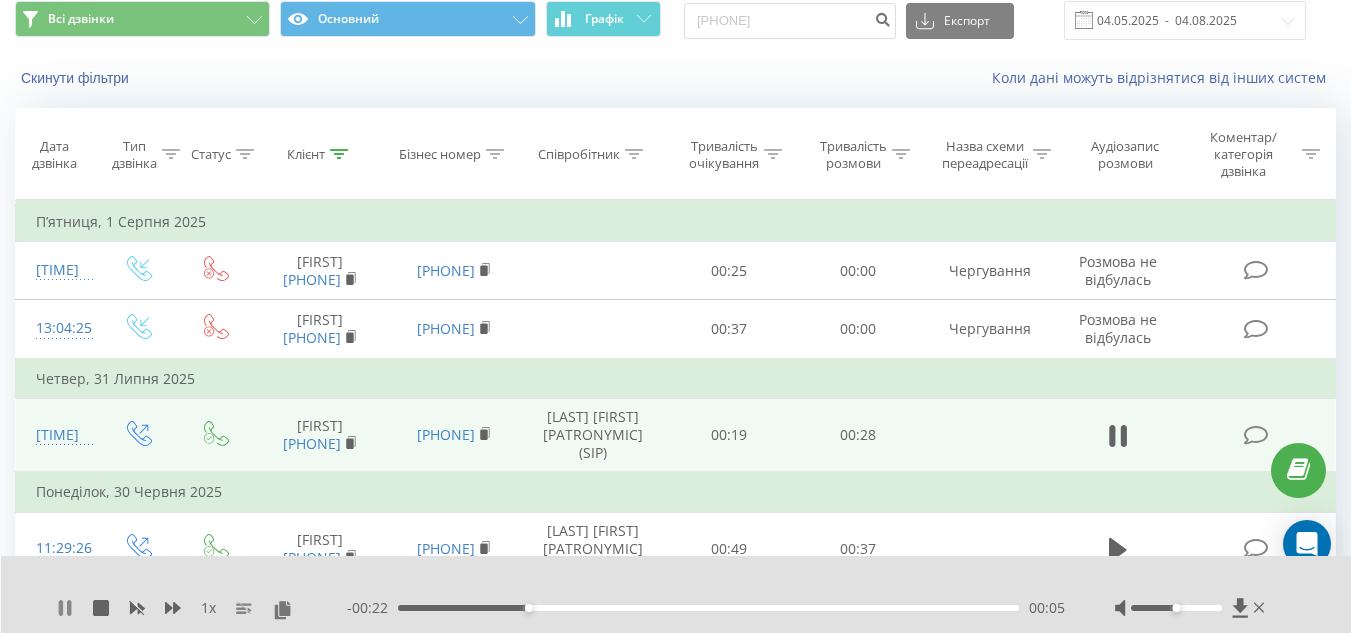 click 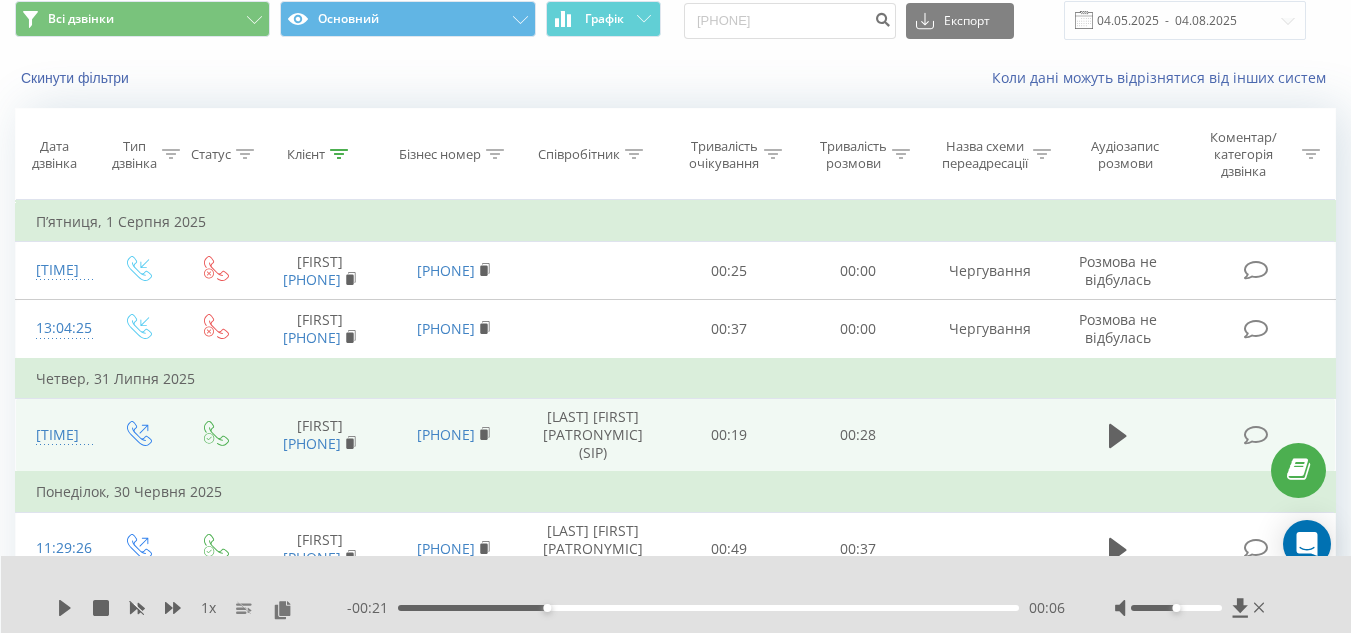 click on "Понеділок, 30 Червня 2025" at bounding box center (676, 492) 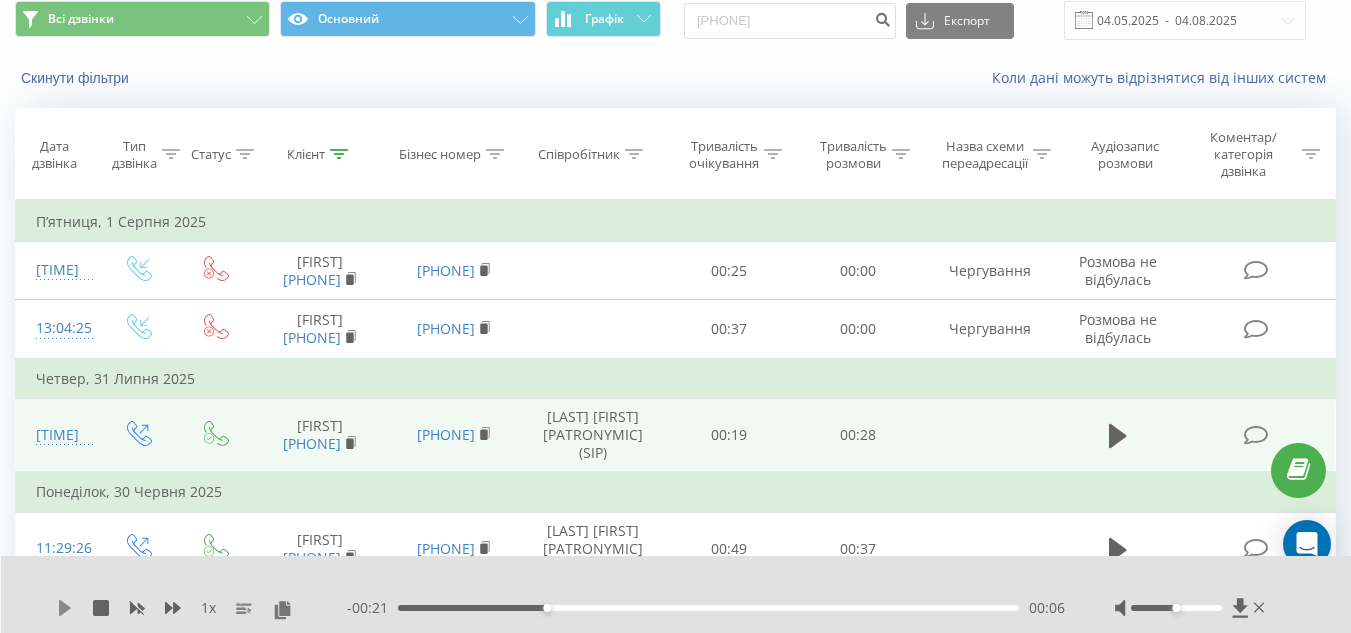 click 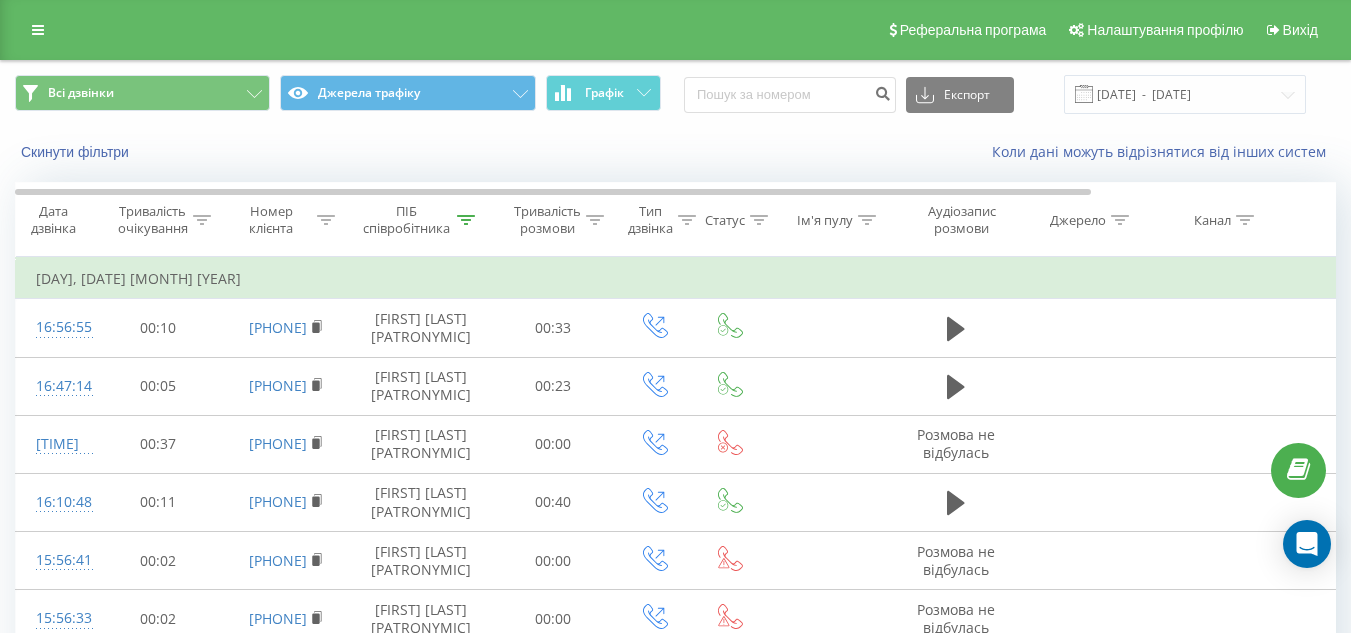 scroll, scrollTop: 0, scrollLeft: 0, axis: both 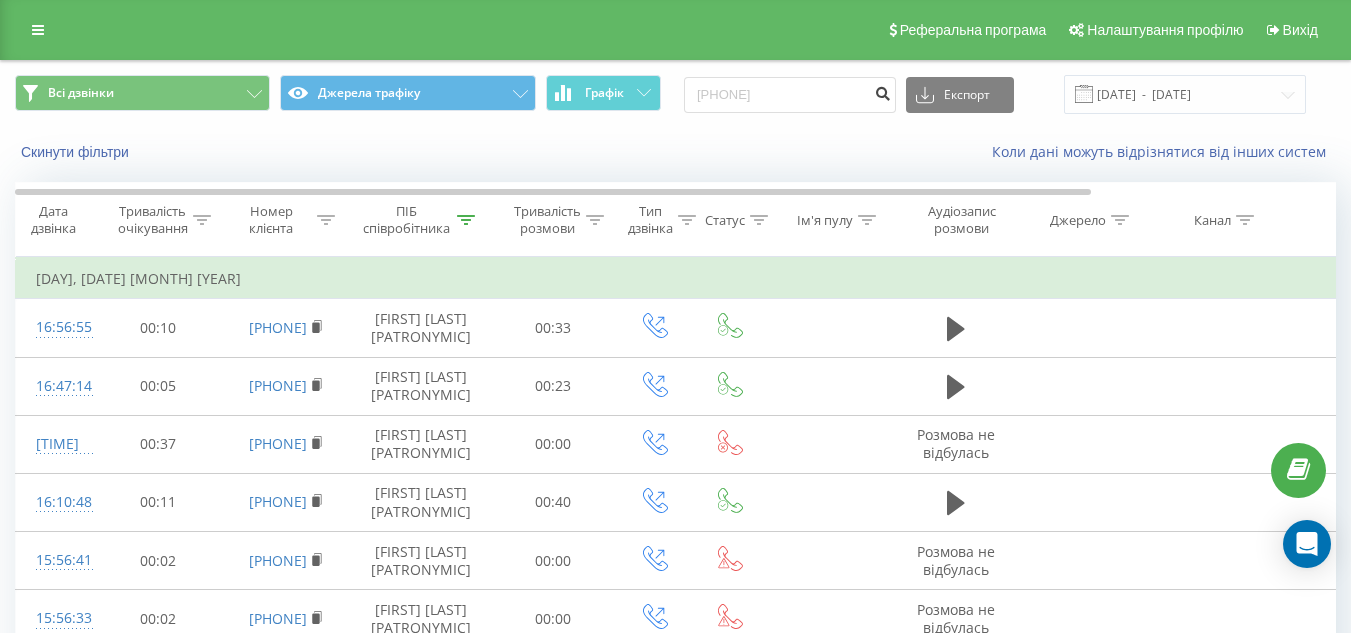 type on "[PHONE]" 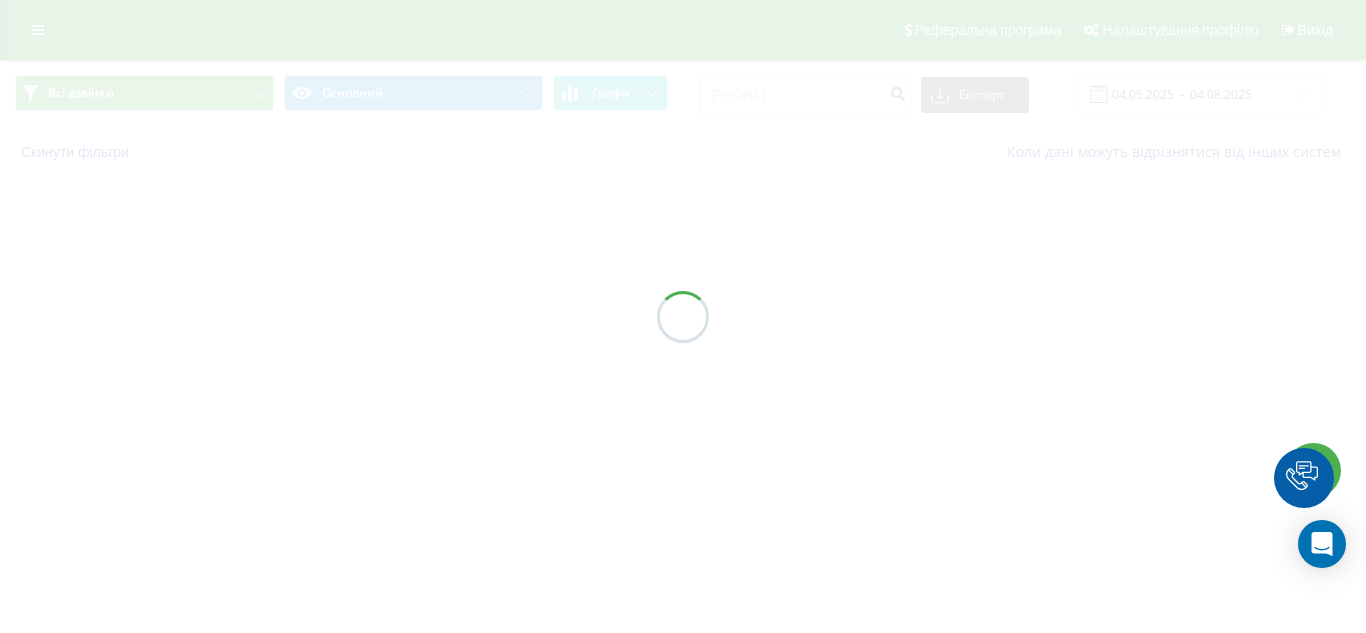 scroll, scrollTop: 0, scrollLeft: 0, axis: both 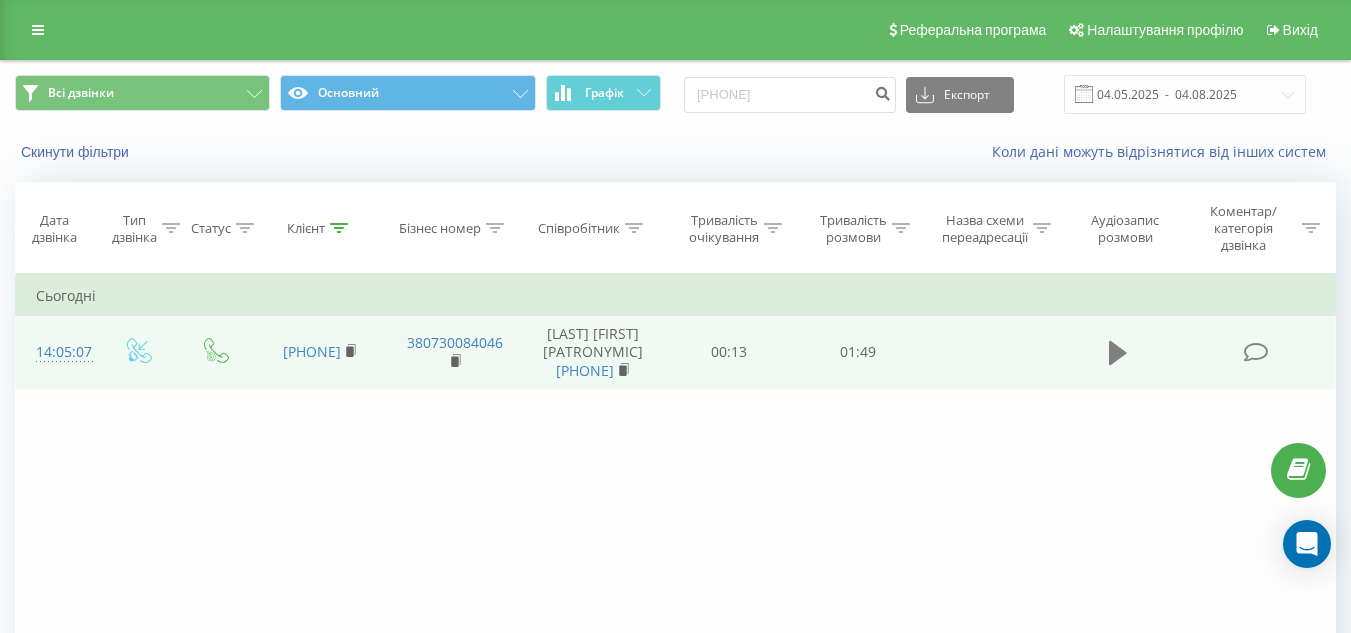 click 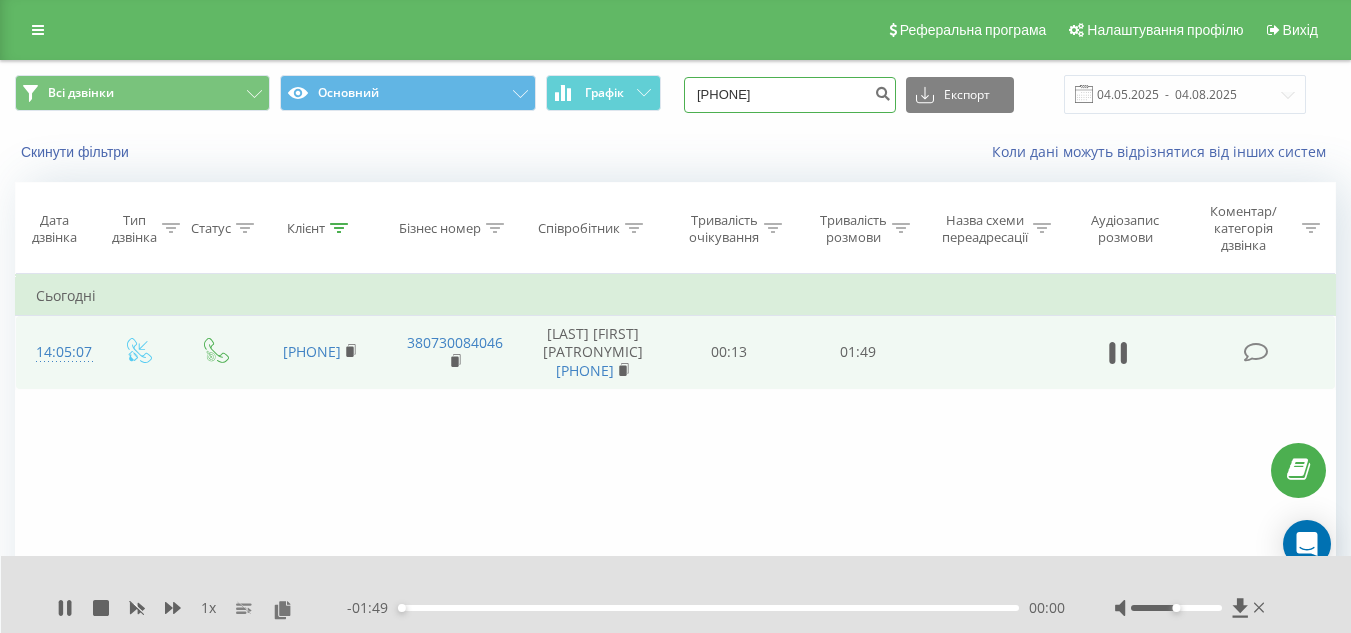 click on "[PHONE]" at bounding box center [790, 95] 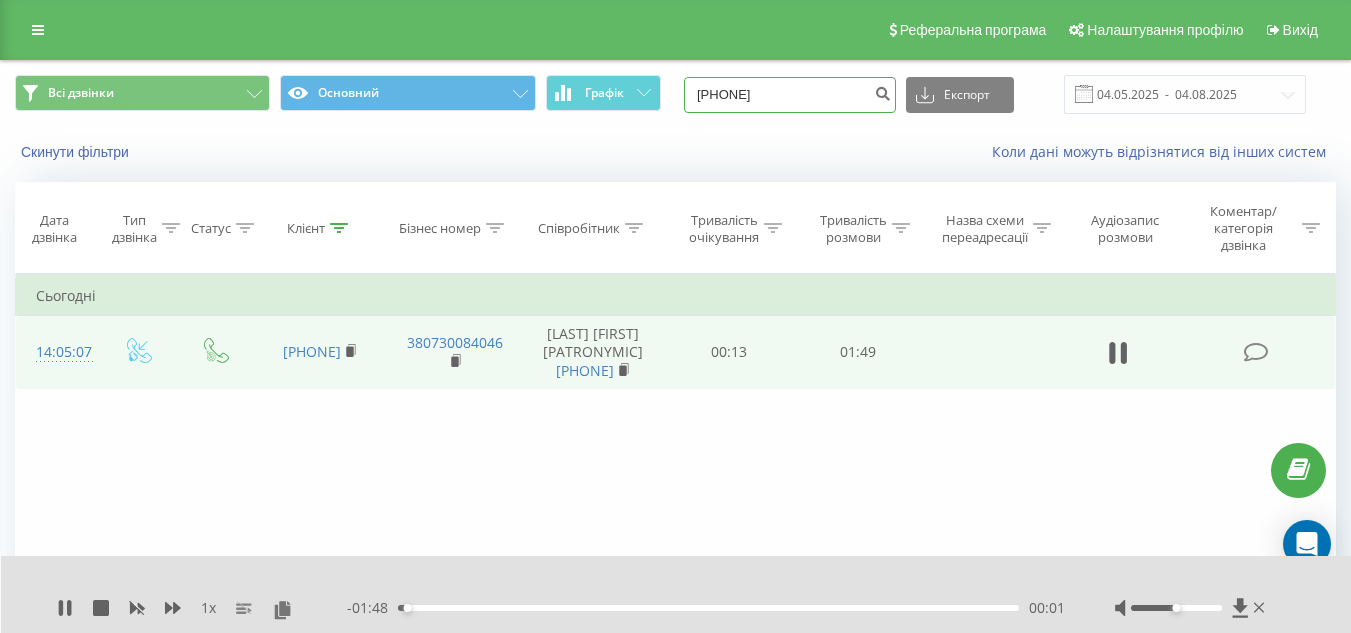 click on "[PHONE]" at bounding box center (790, 95) 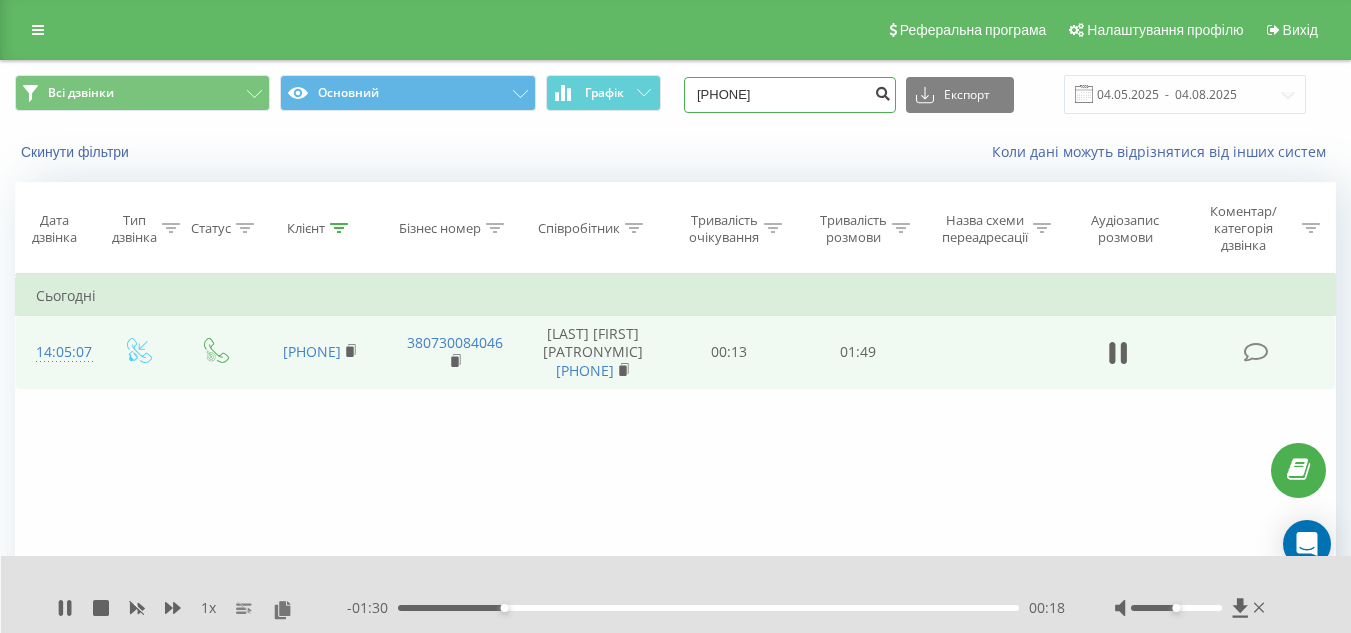 type on "0976121447" 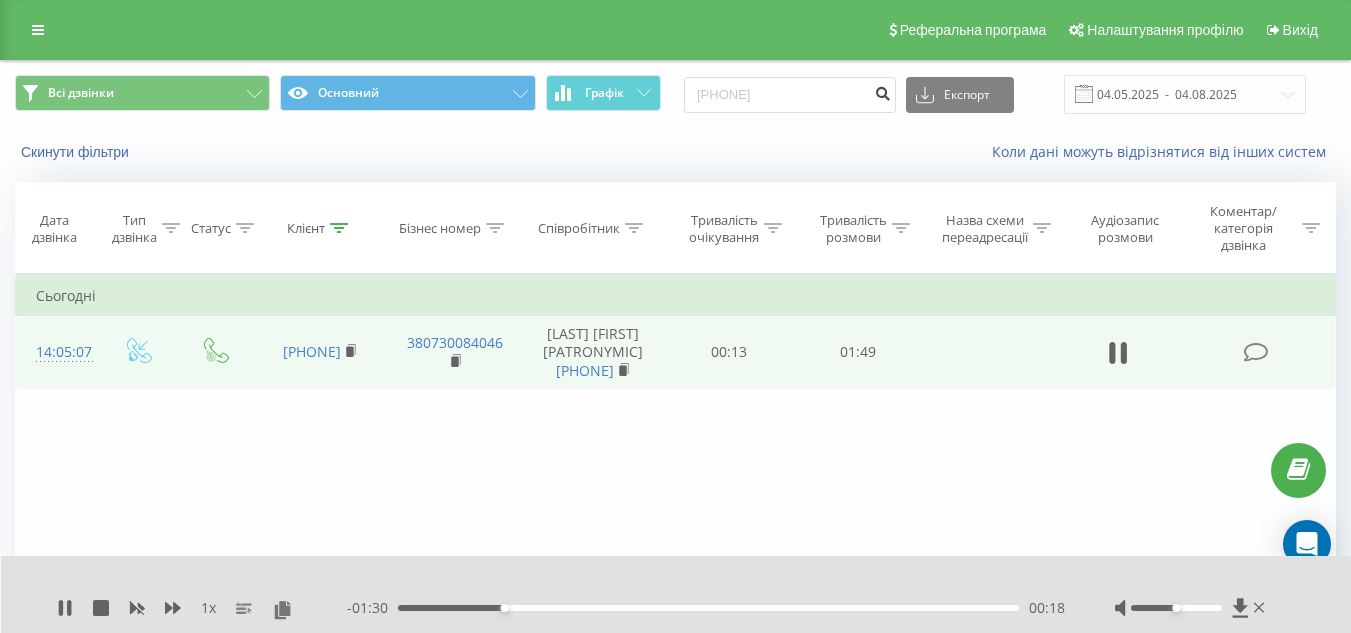 click at bounding box center [882, 91] 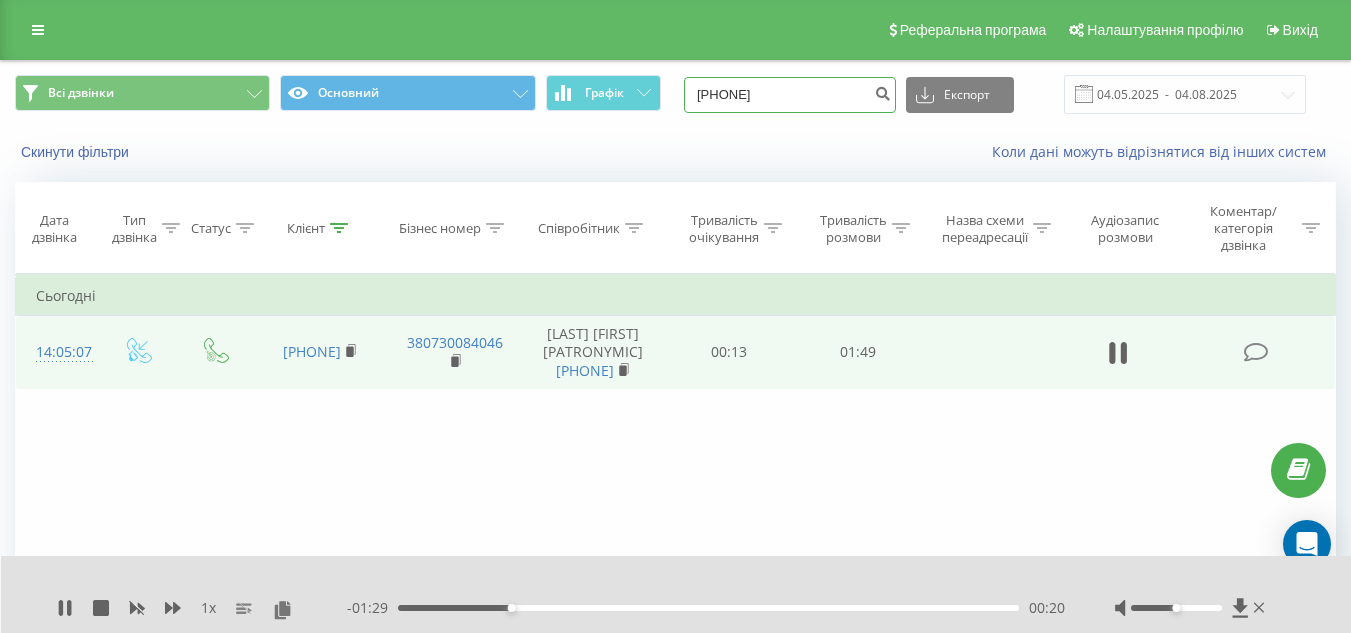 click on "0976121447" at bounding box center [790, 95] 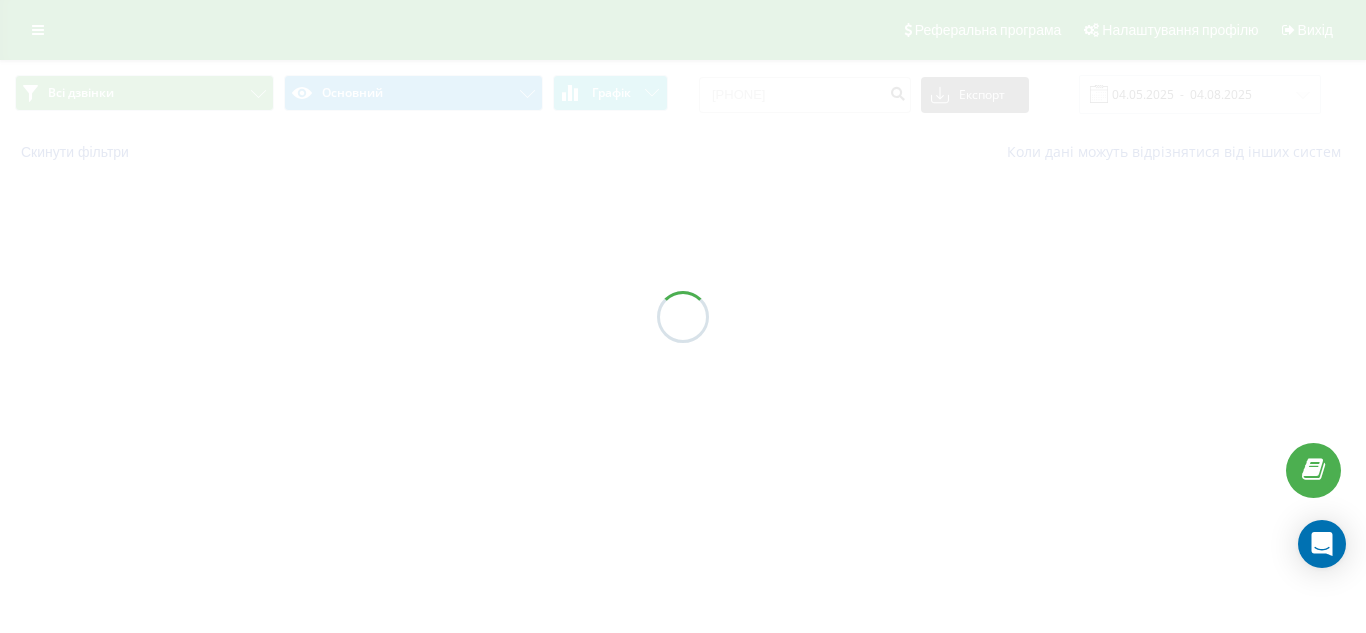 scroll, scrollTop: 0, scrollLeft: 0, axis: both 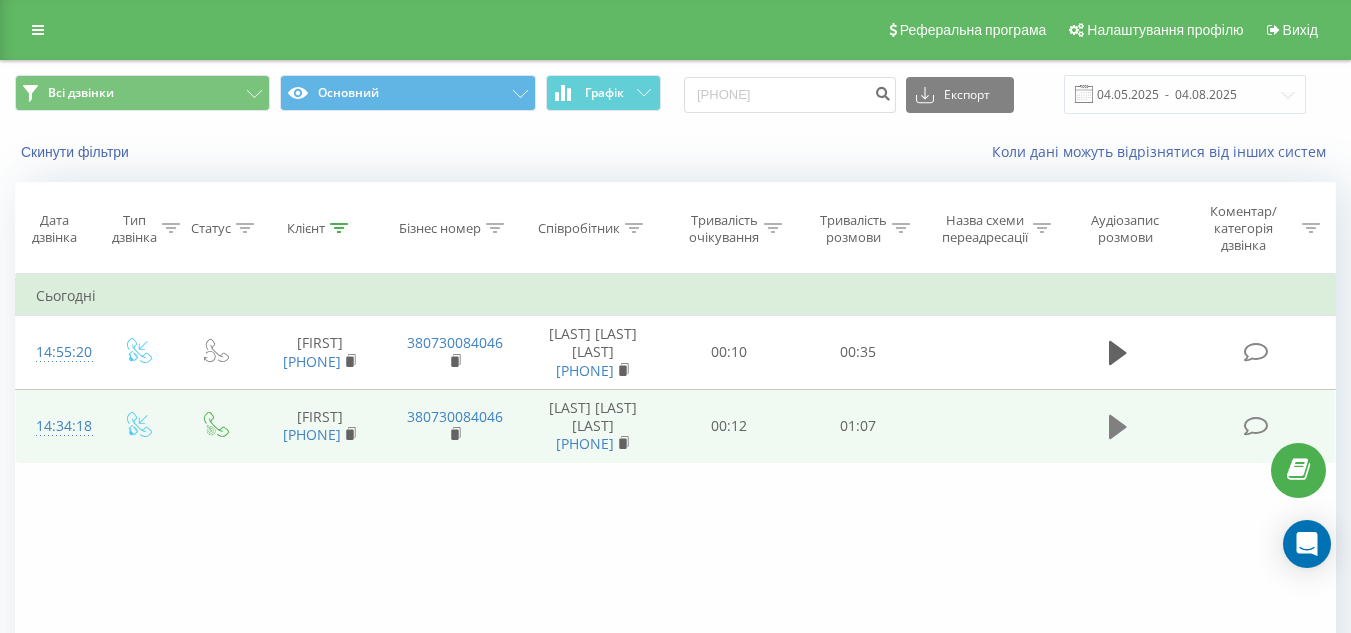 click at bounding box center [1118, 427] 